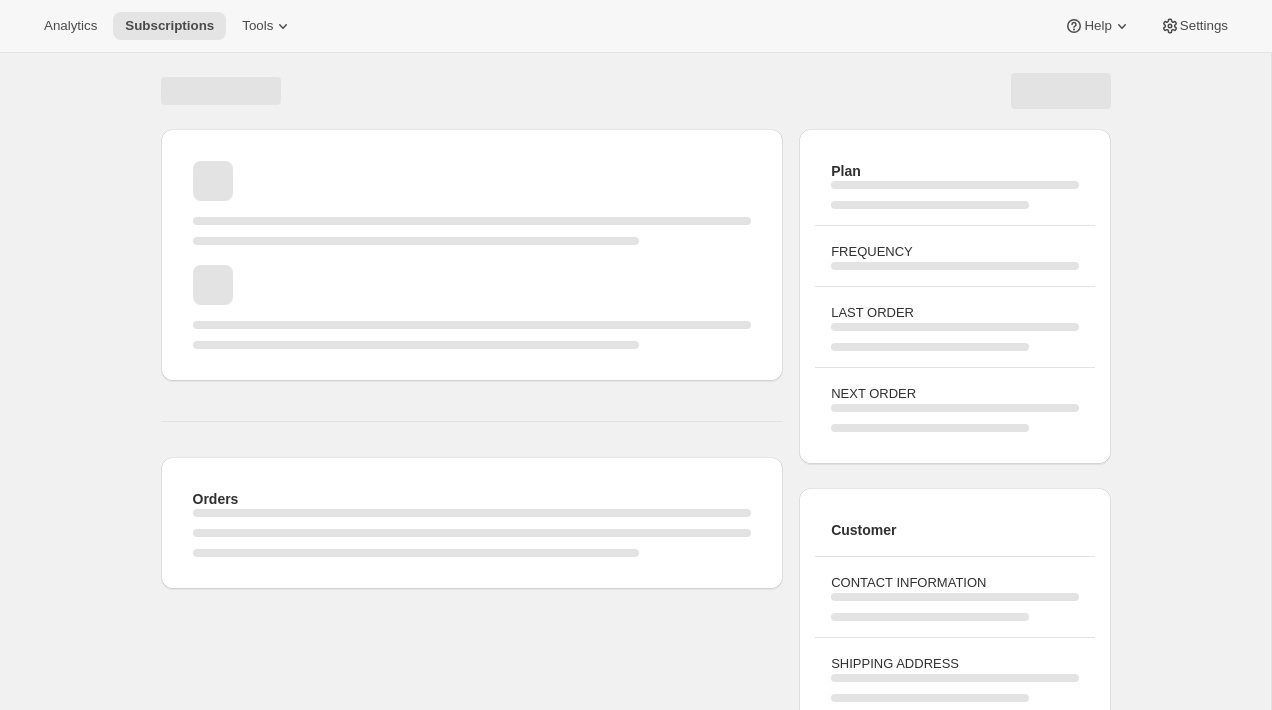 scroll, scrollTop: 0, scrollLeft: 0, axis: both 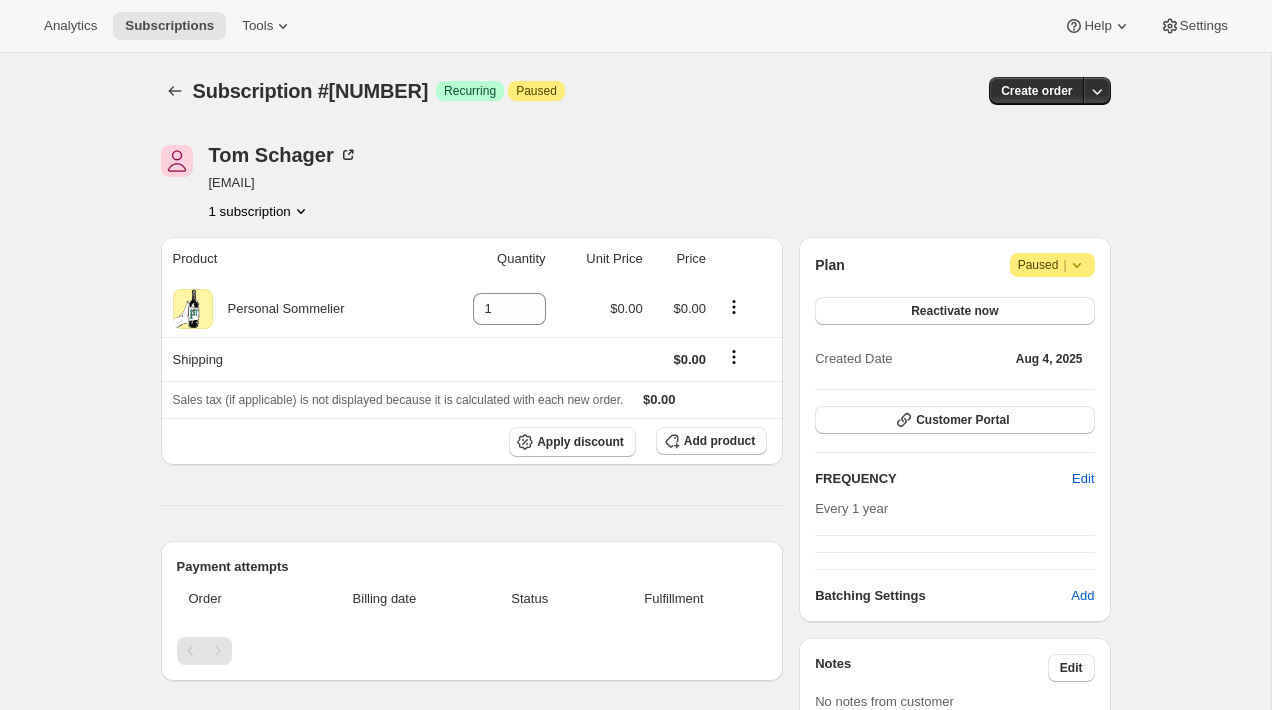 click at bounding box center (838, 183) 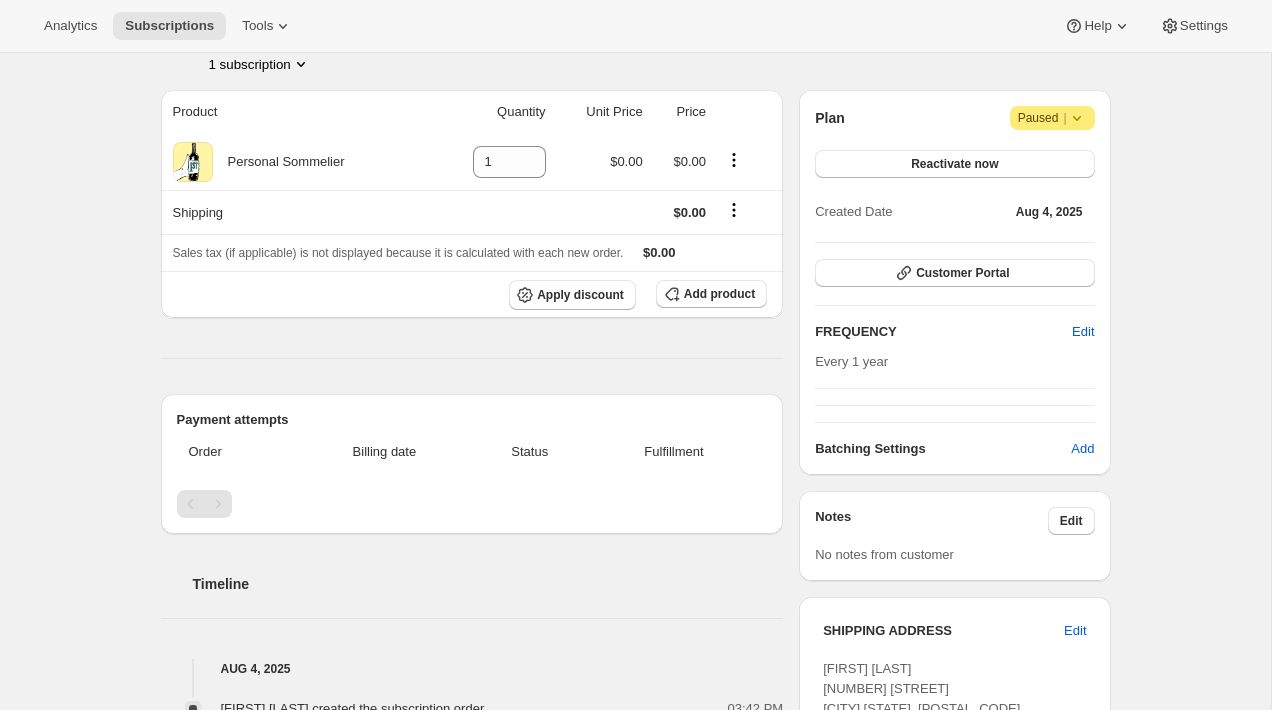 scroll, scrollTop: 0, scrollLeft: 0, axis: both 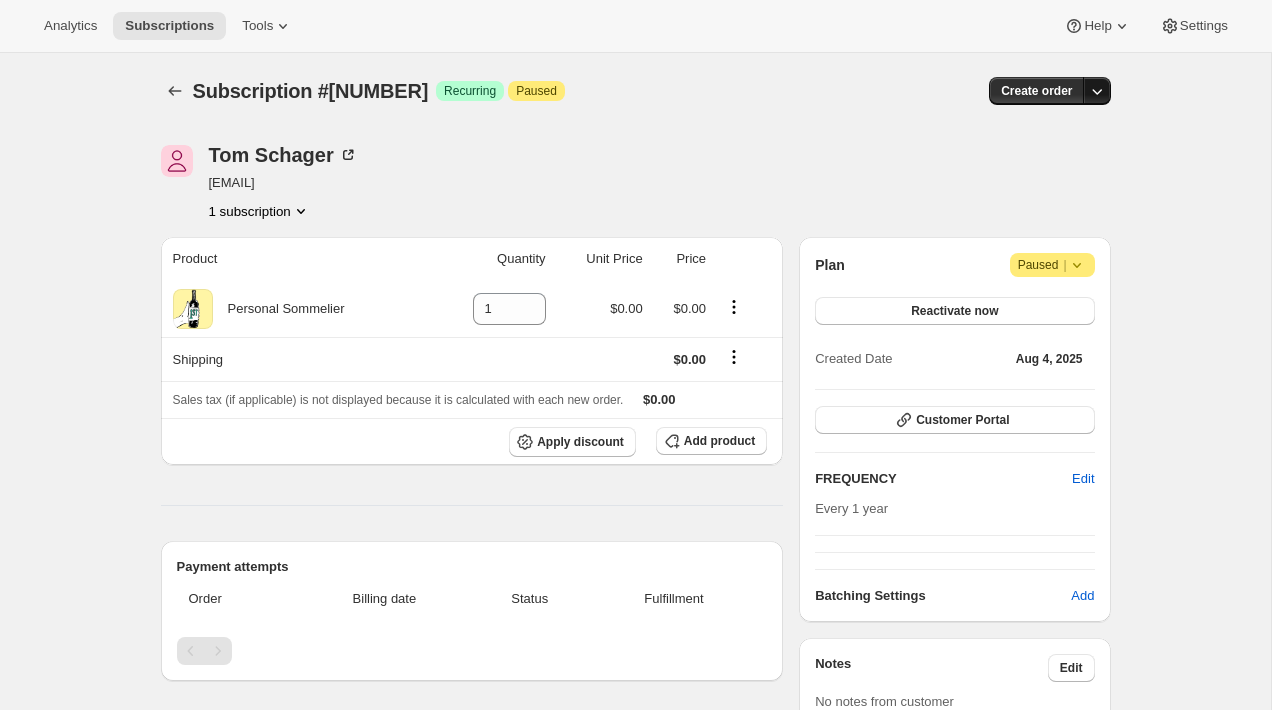 click 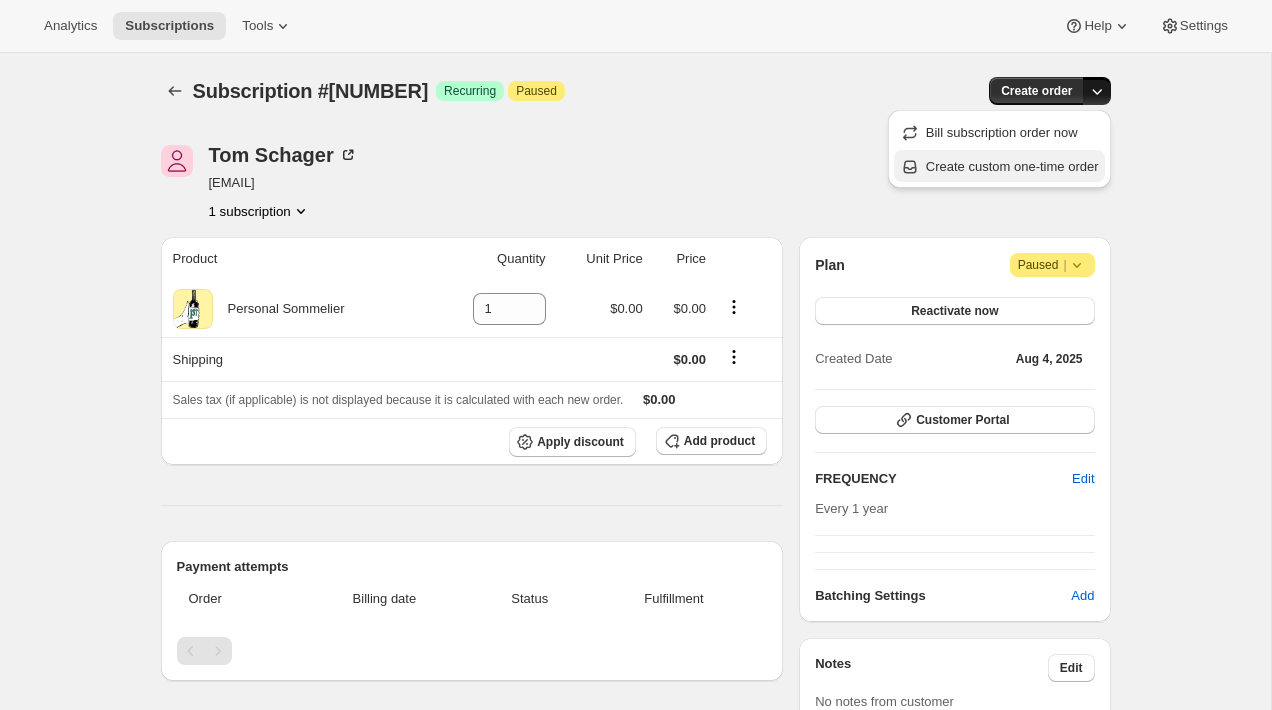 click on "Create custom one-time order" at bounding box center [1012, 166] 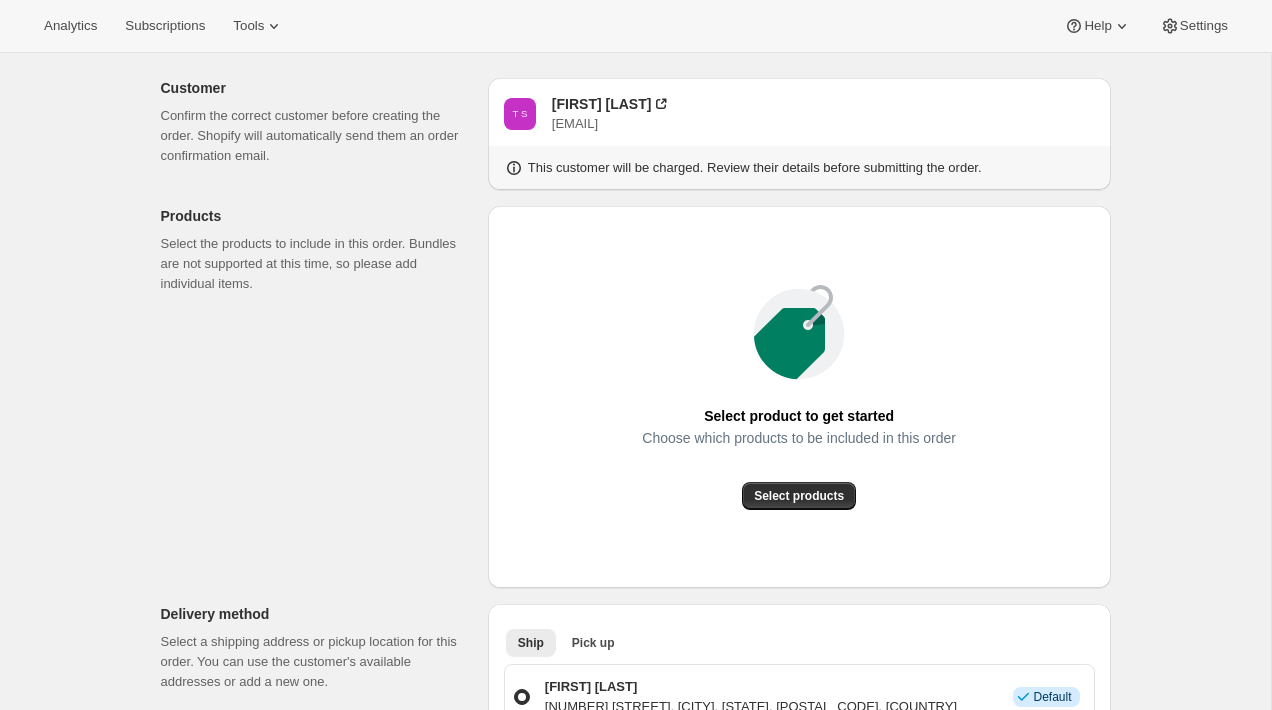 scroll, scrollTop: 0, scrollLeft: 0, axis: both 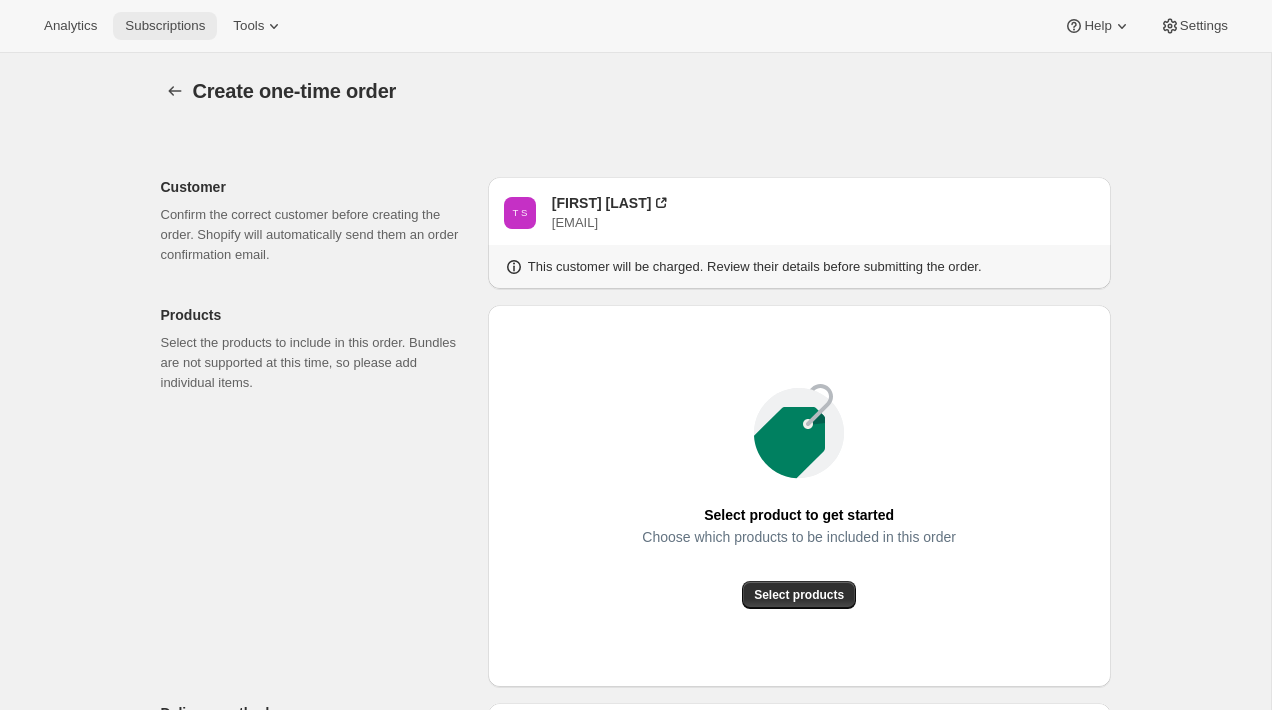 click on "Subscriptions" at bounding box center (165, 26) 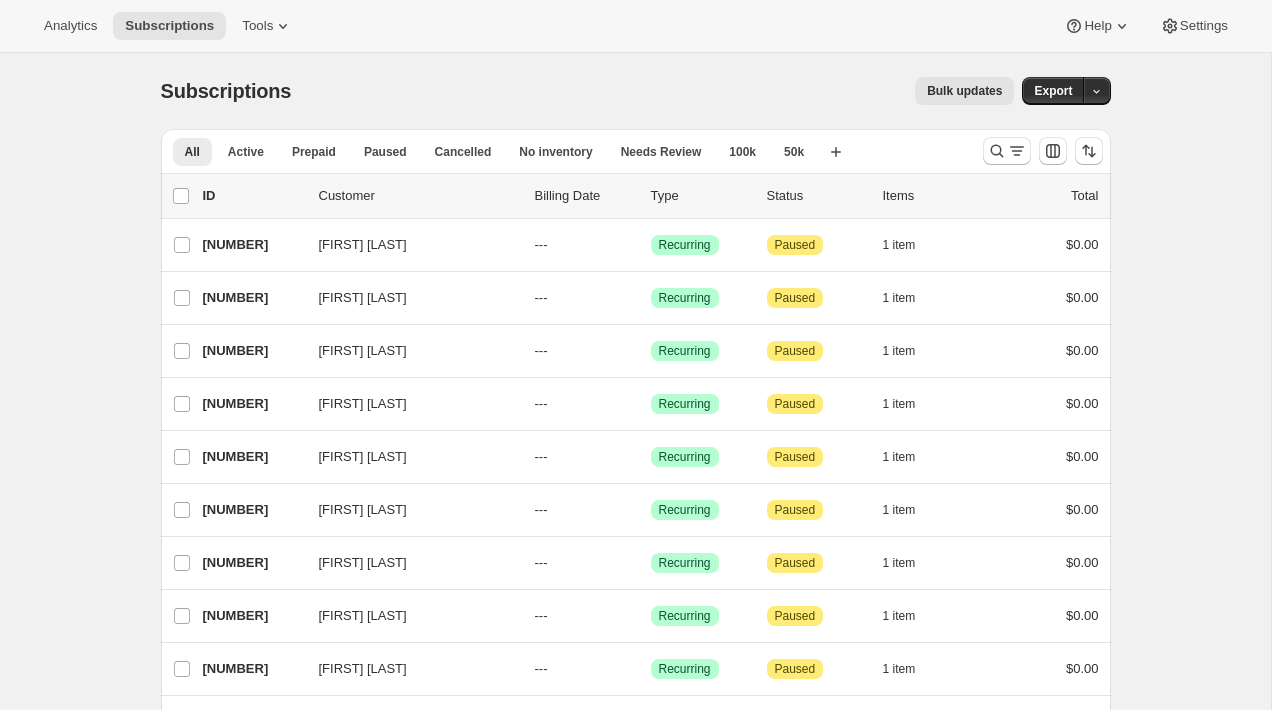 click on "Bulk updates" at bounding box center [664, 91] 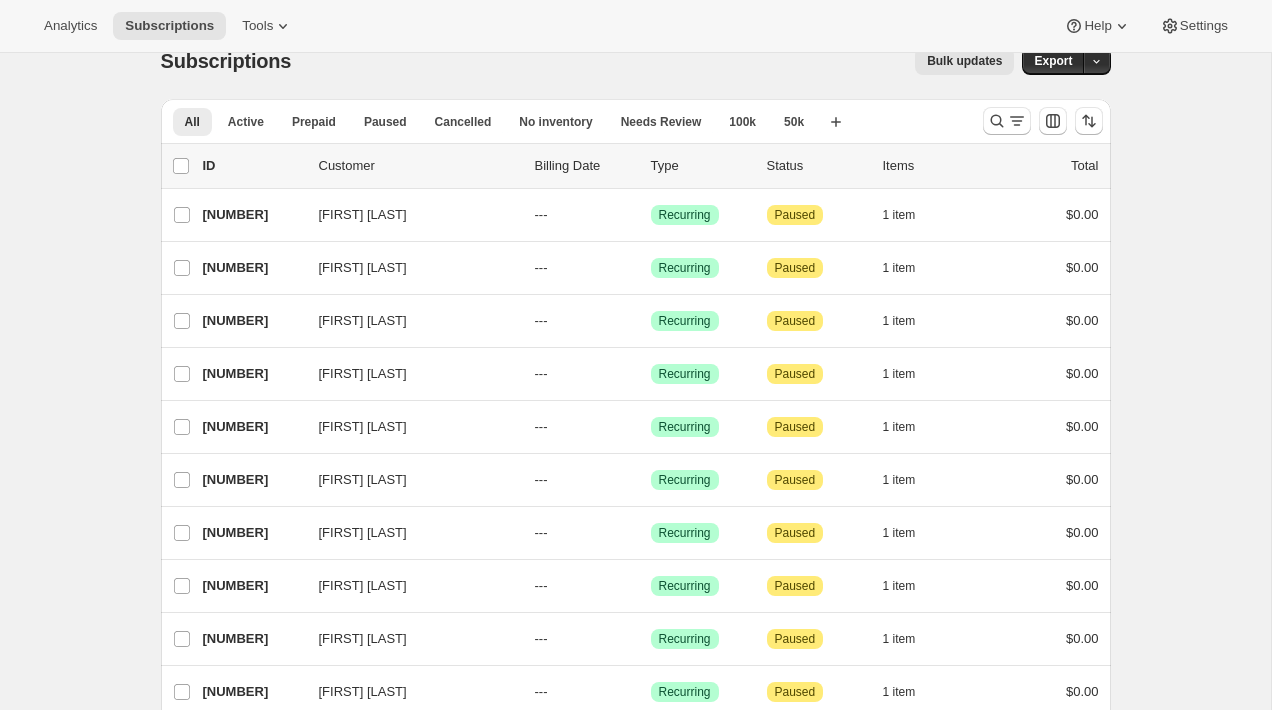 scroll, scrollTop: 0, scrollLeft: 0, axis: both 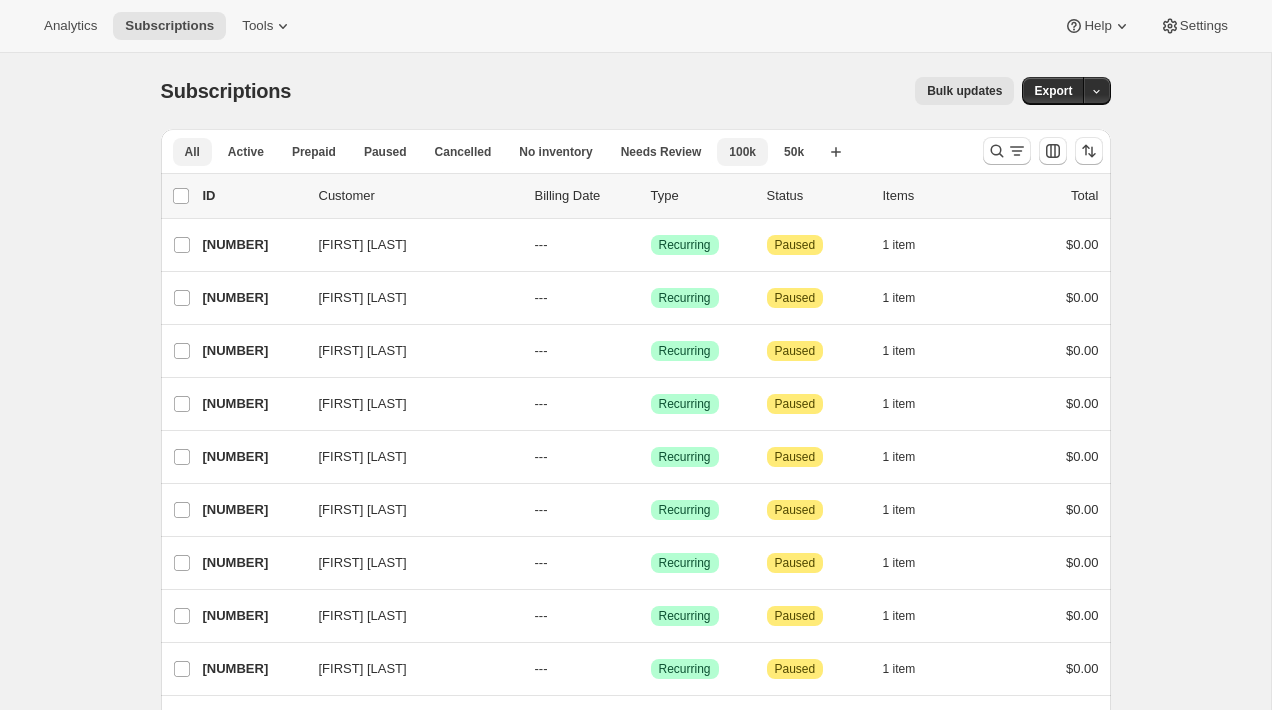 click on "100k" at bounding box center [742, 152] 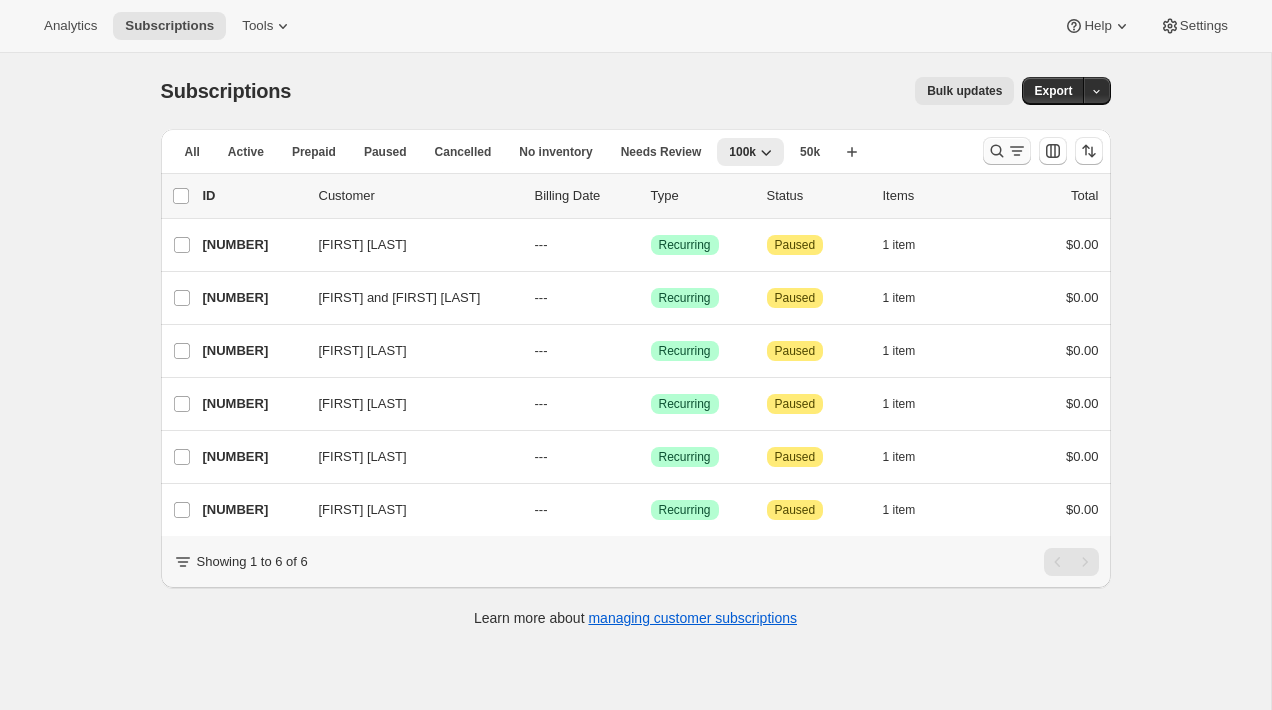 click 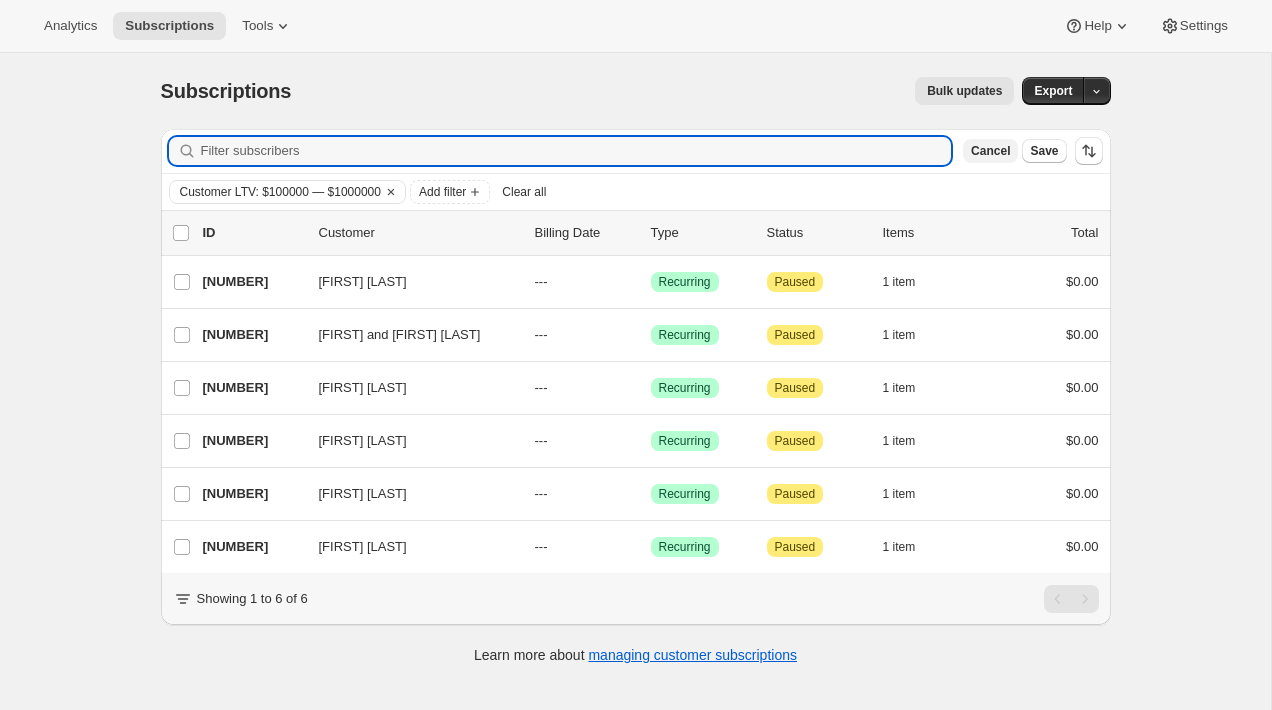 click on "Cancel" at bounding box center (990, 151) 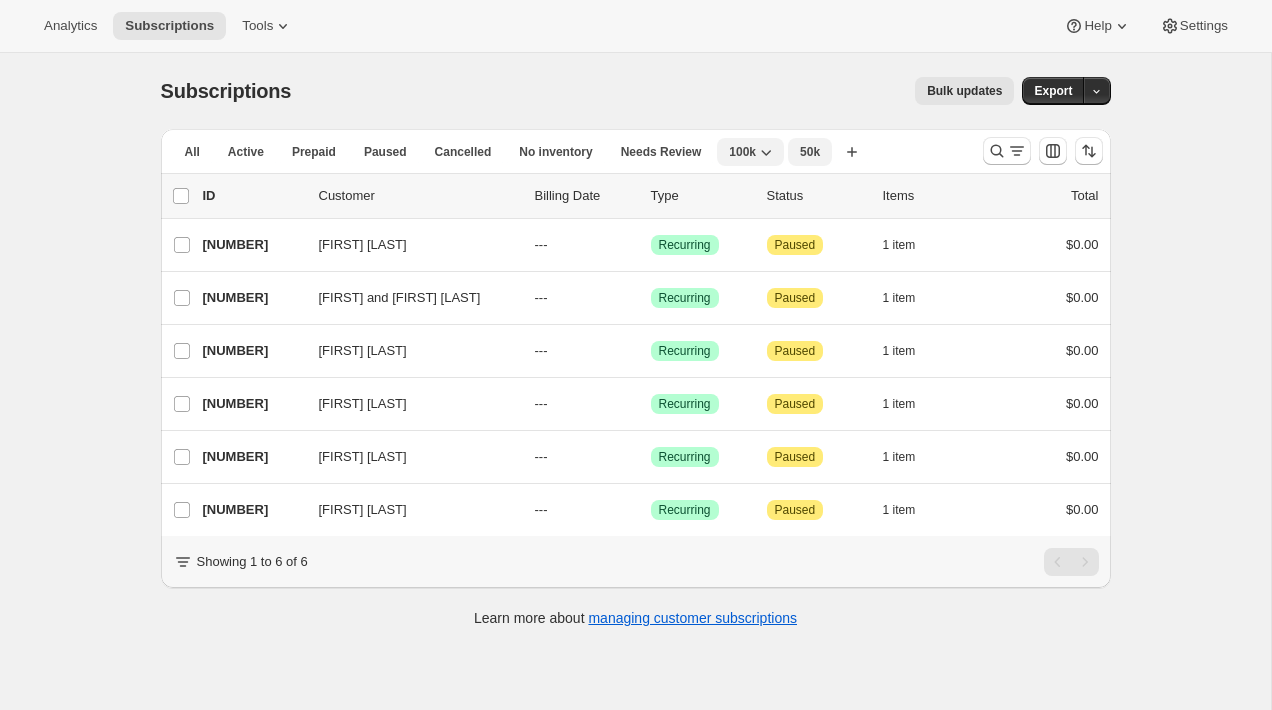 click on "50k" at bounding box center [810, 152] 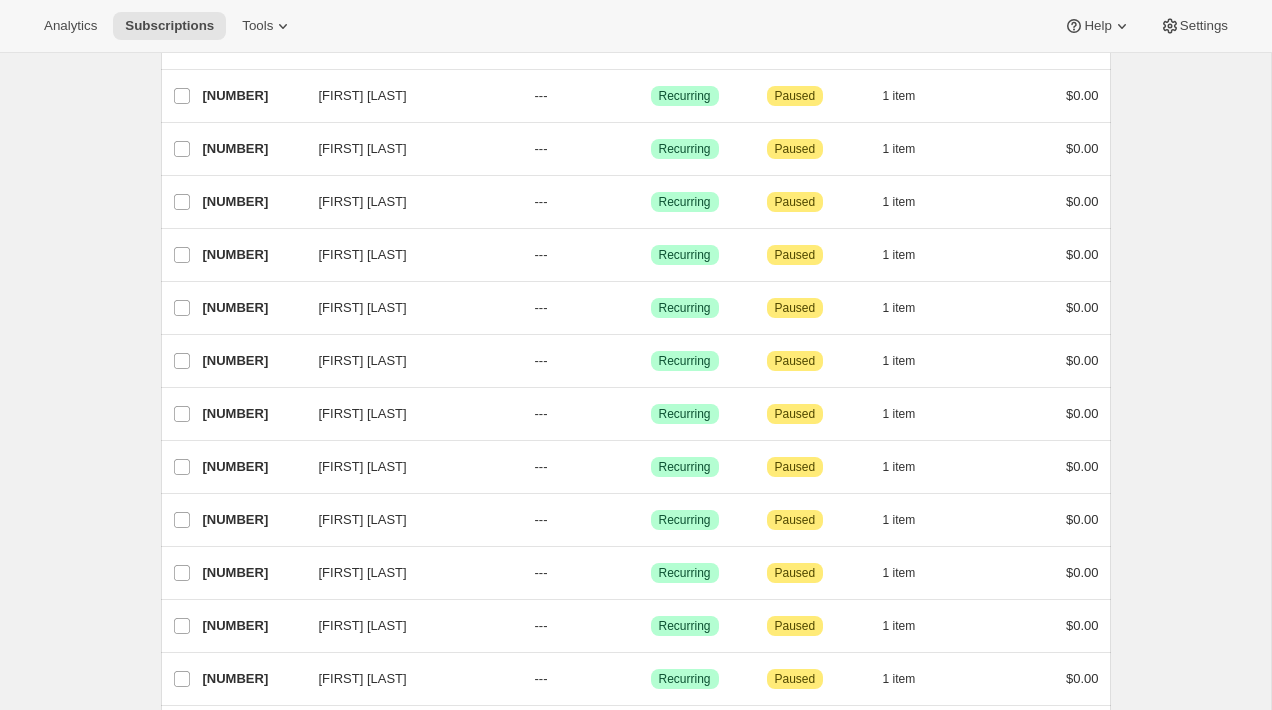 scroll, scrollTop: 2270, scrollLeft: 0, axis: vertical 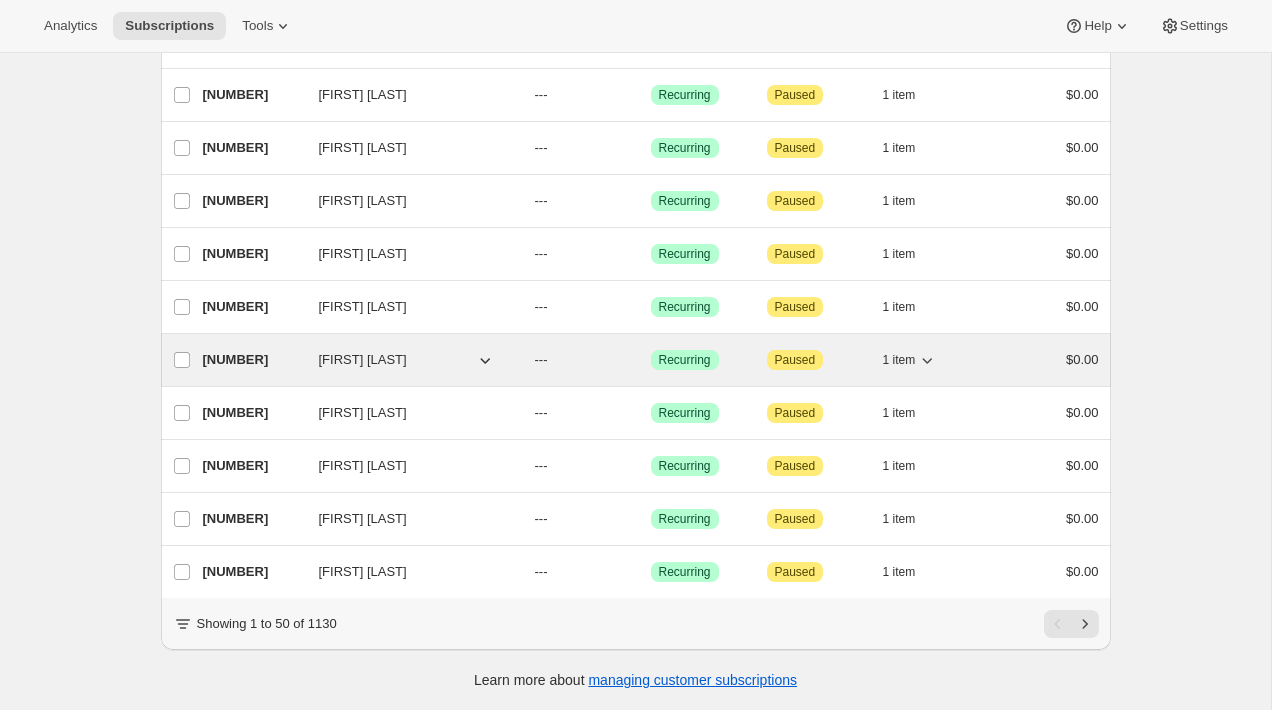 click on "36125966633" at bounding box center [253, 360] 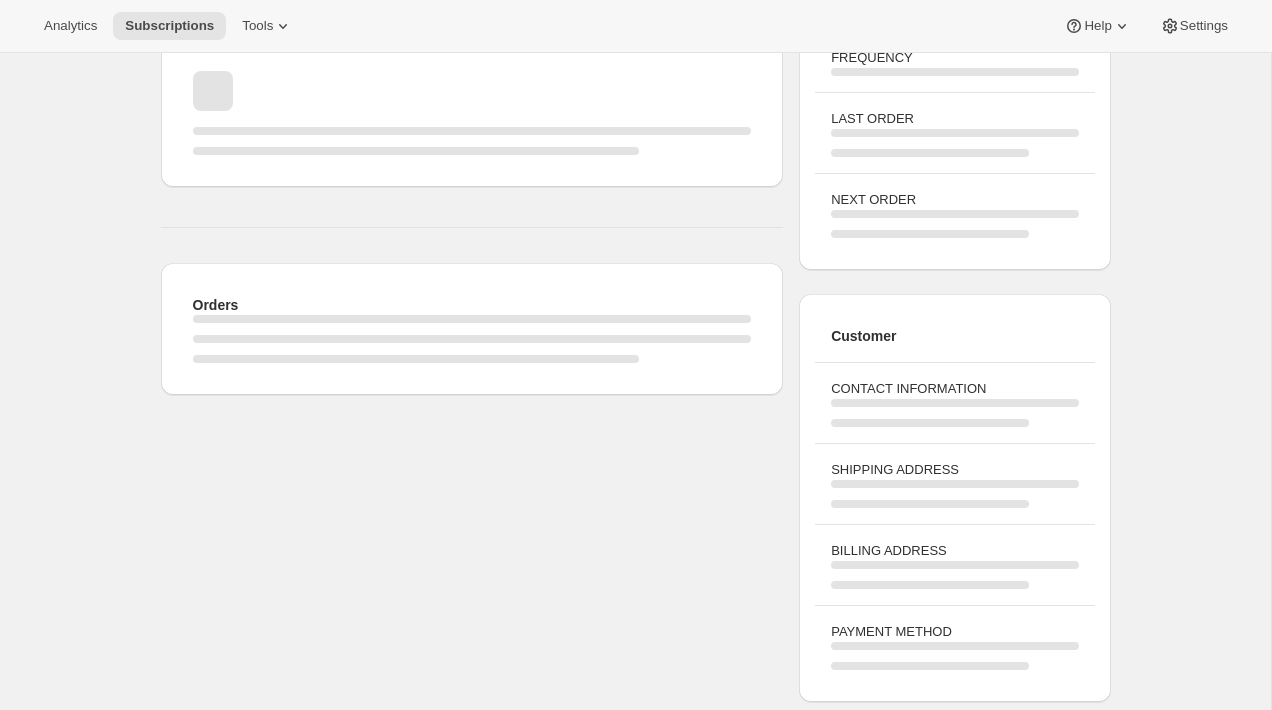 scroll, scrollTop: 0, scrollLeft: 0, axis: both 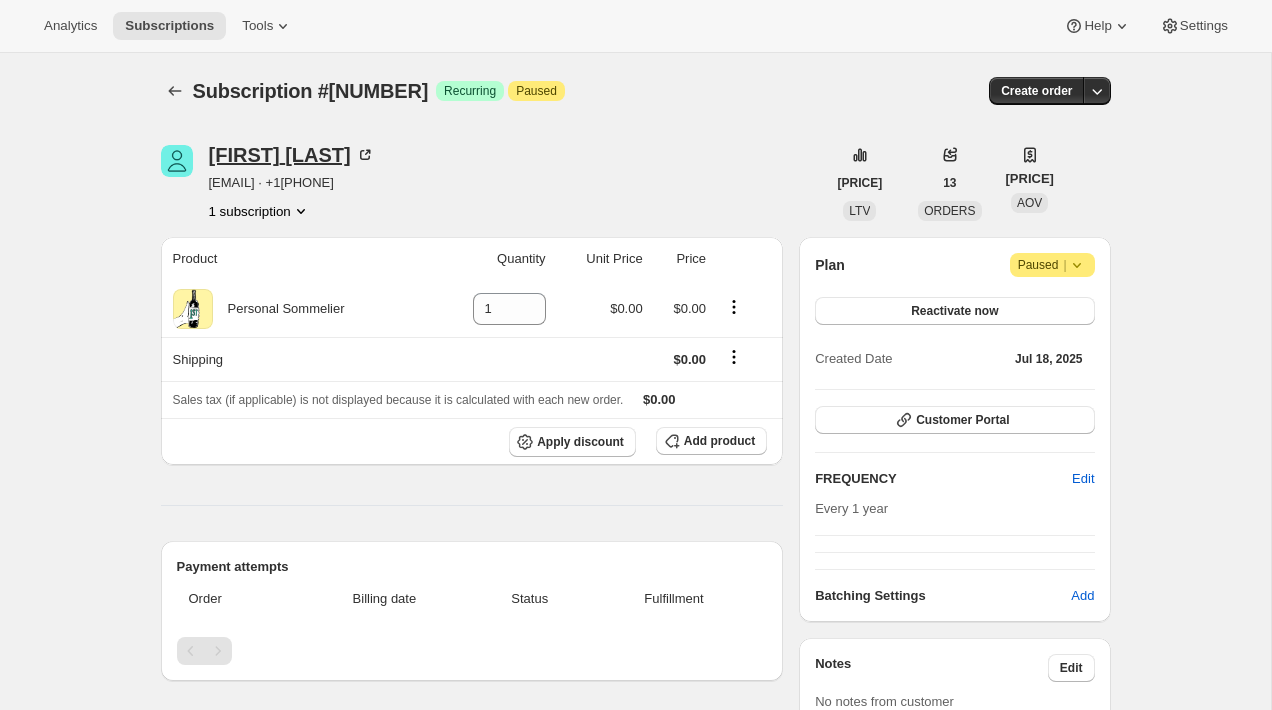 click on "Randall   Calvert" at bounding box center [292, 155] 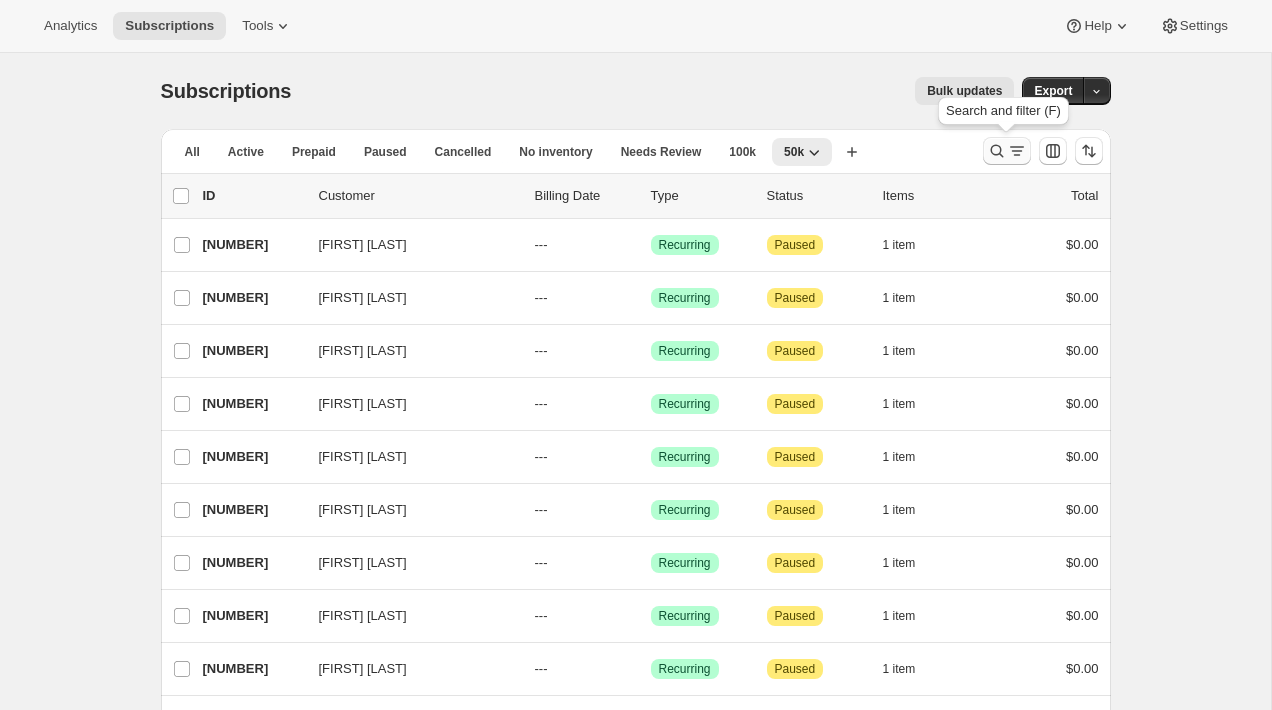 click 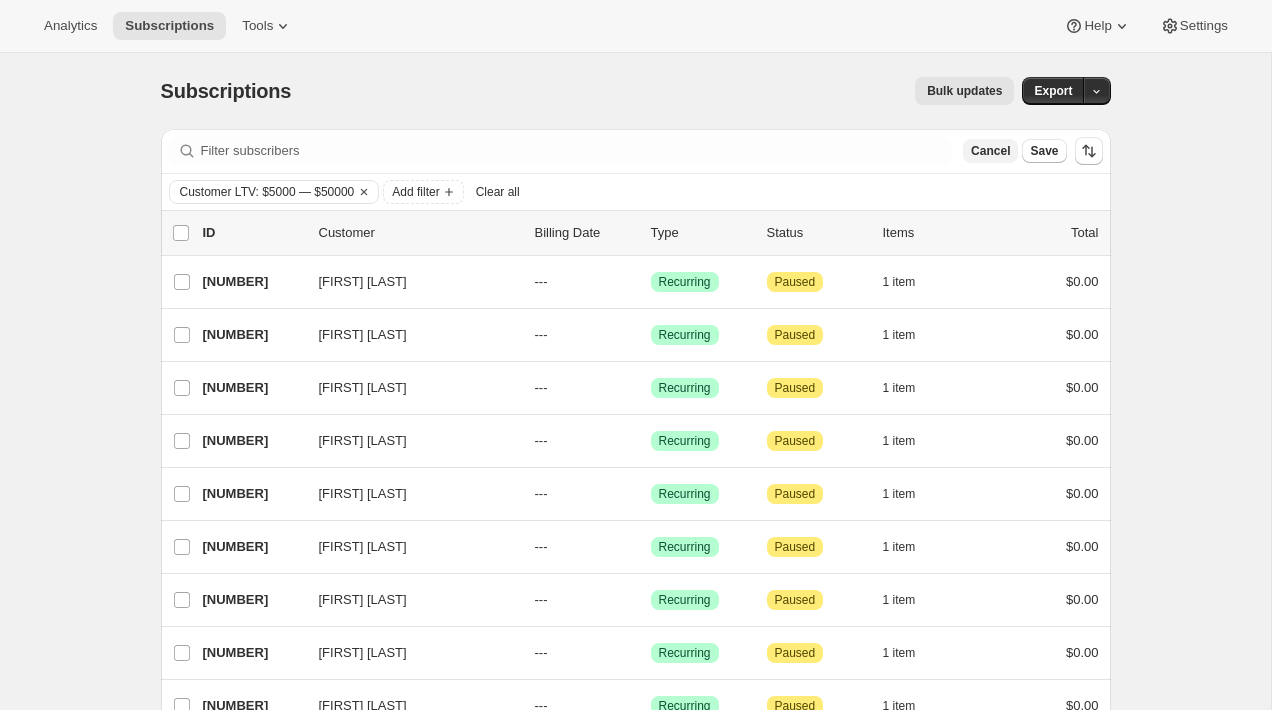 click on "Cancel" at bounding box center (990, 151) 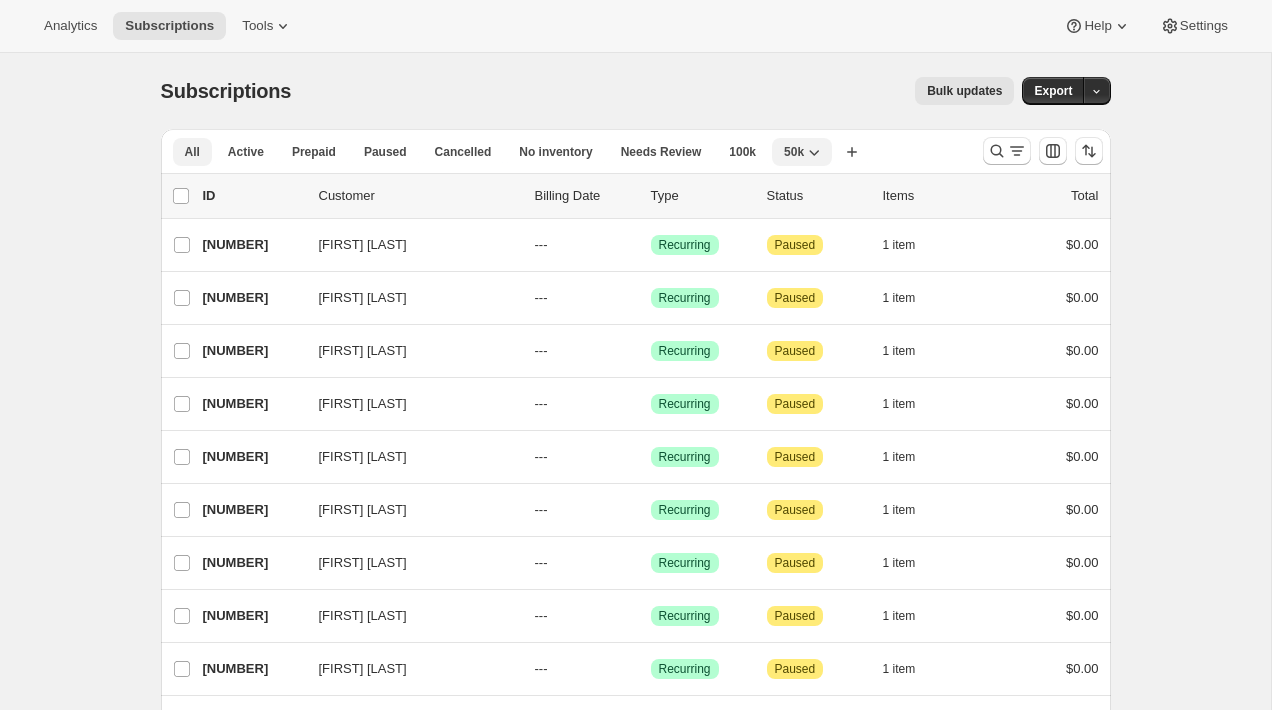 click on "All" at bounding box center (192, 152) 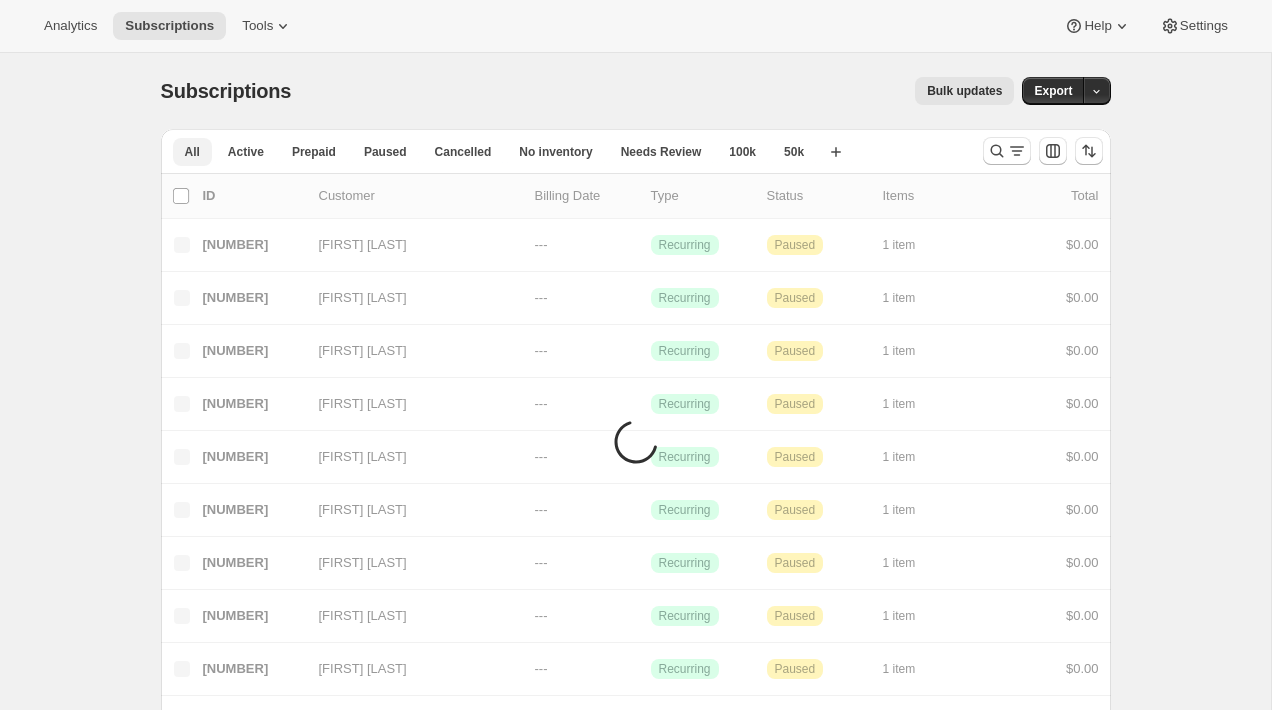 type 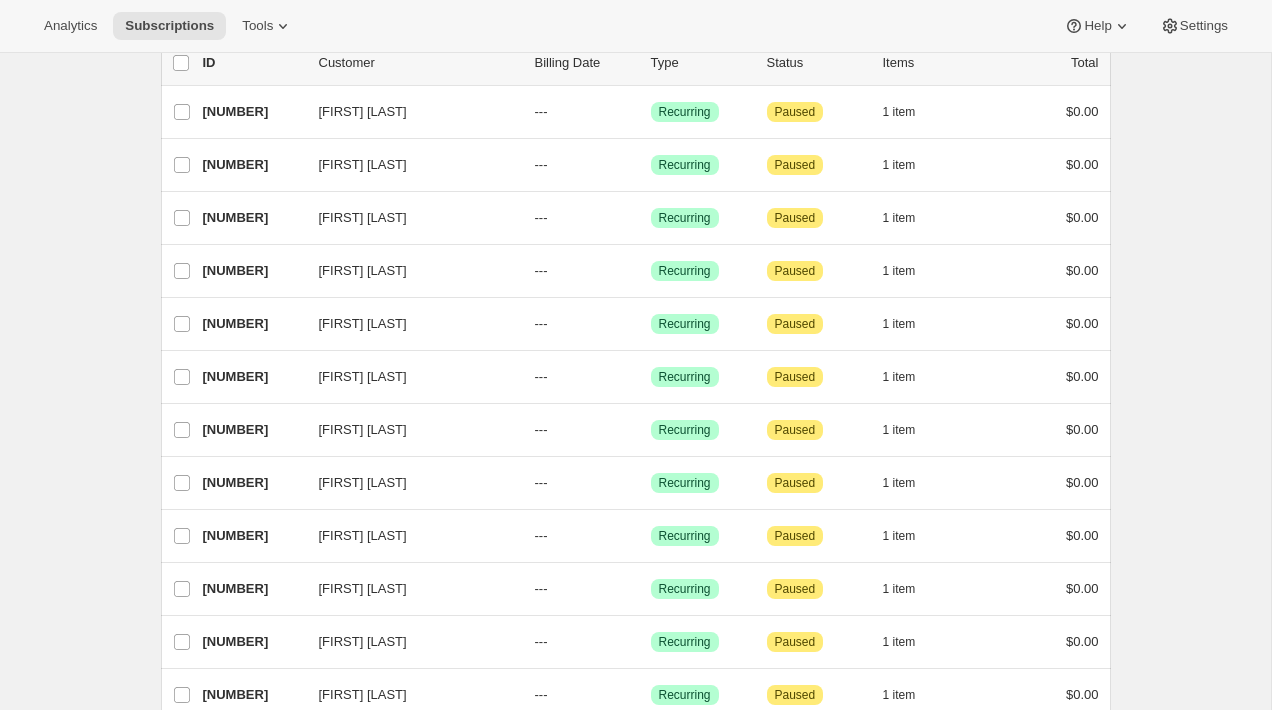 scroll, scrollTop: 0, scrollLeft: 0, axis: both 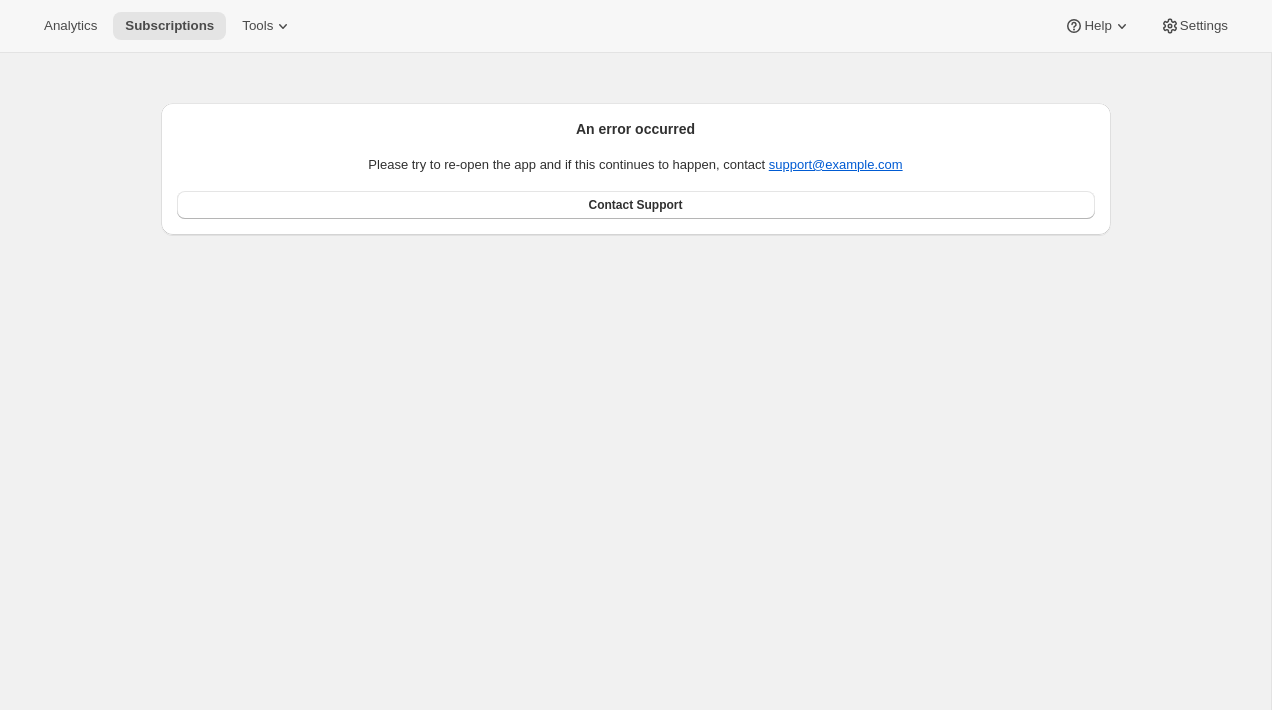 click on "An error occurred Please try to re-open the app and if this continues to happen, contact   support@example.com Contact Support" at bounding box center (635, 408) 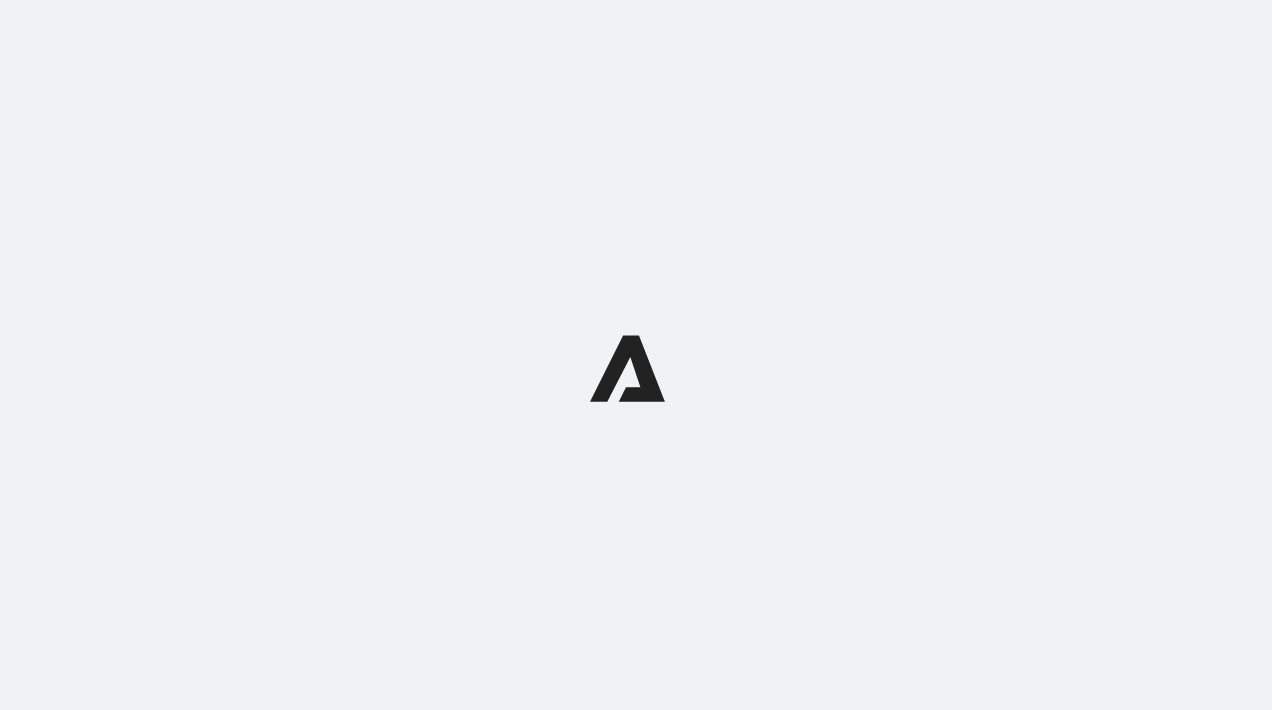 scroll, scrollTop: 0, scrollLeft: 0, axis: both 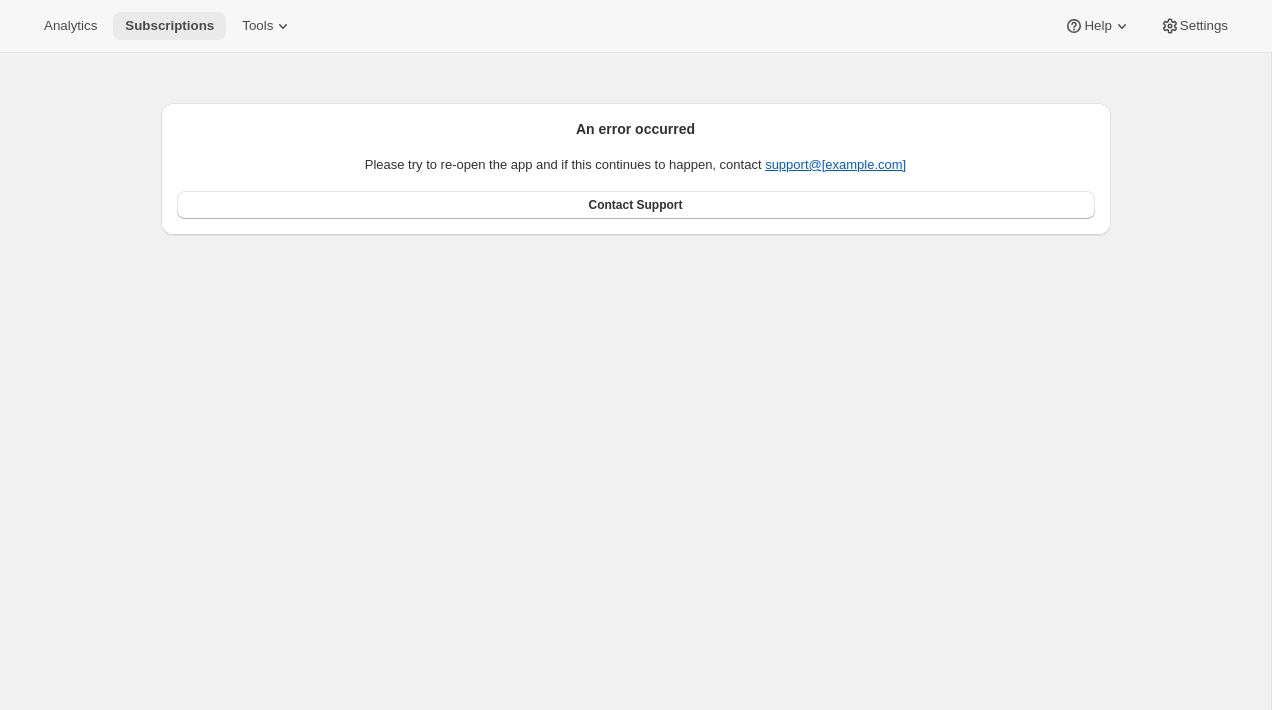 click on "Subscriptions" at bounding box center (169, 26) 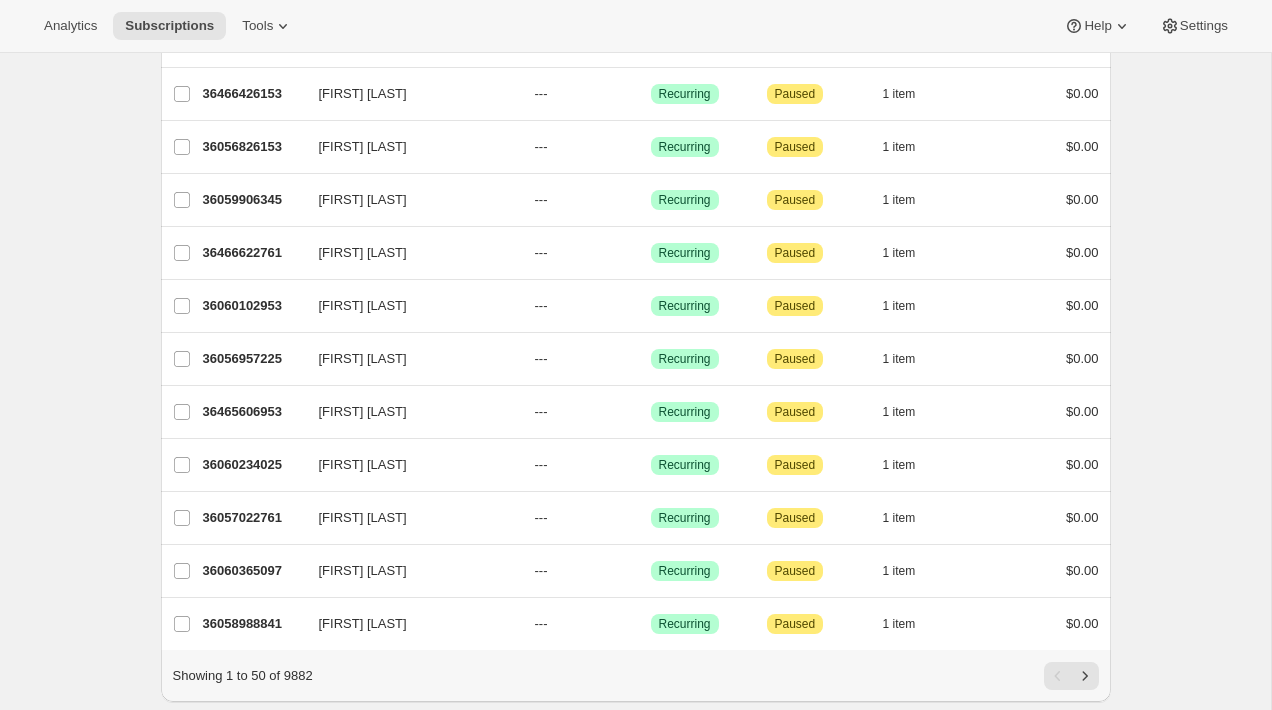 scroll, scrollTop: 2270, scrollLeft: 0, axis: vertical 